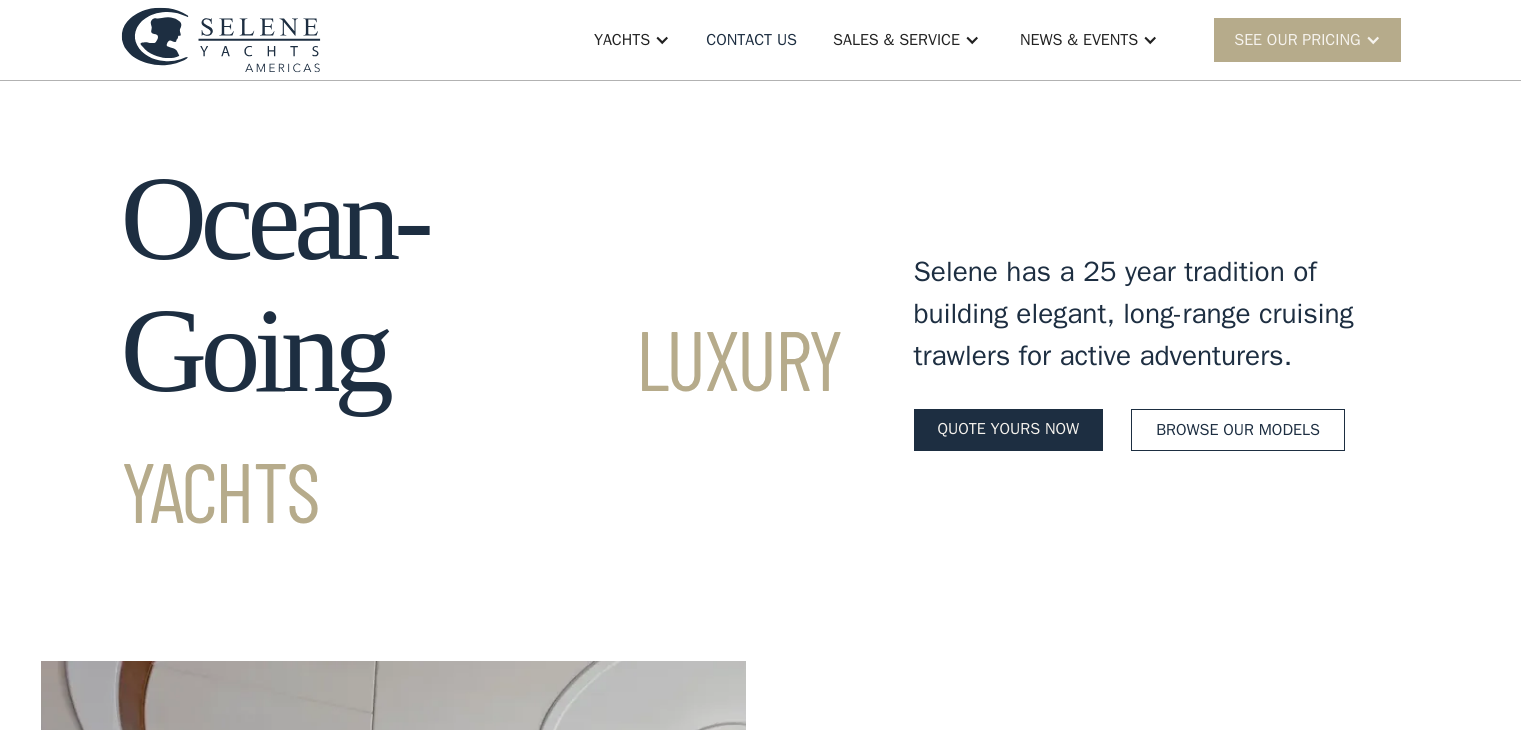 scroll, scrollTop: 0, scrollLeft: 0, axis: both 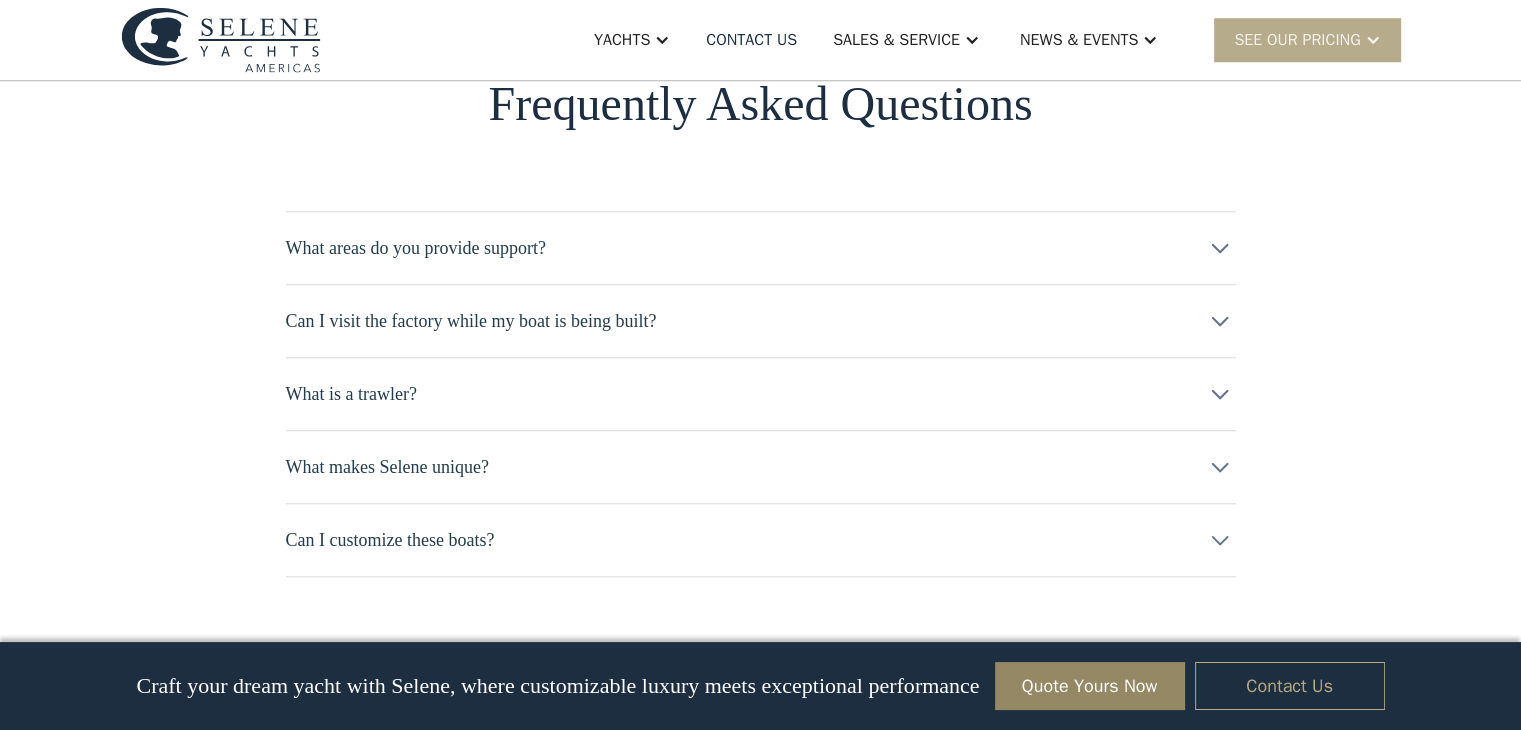 click on "Contact Us" at bounding box center [1290, 686] 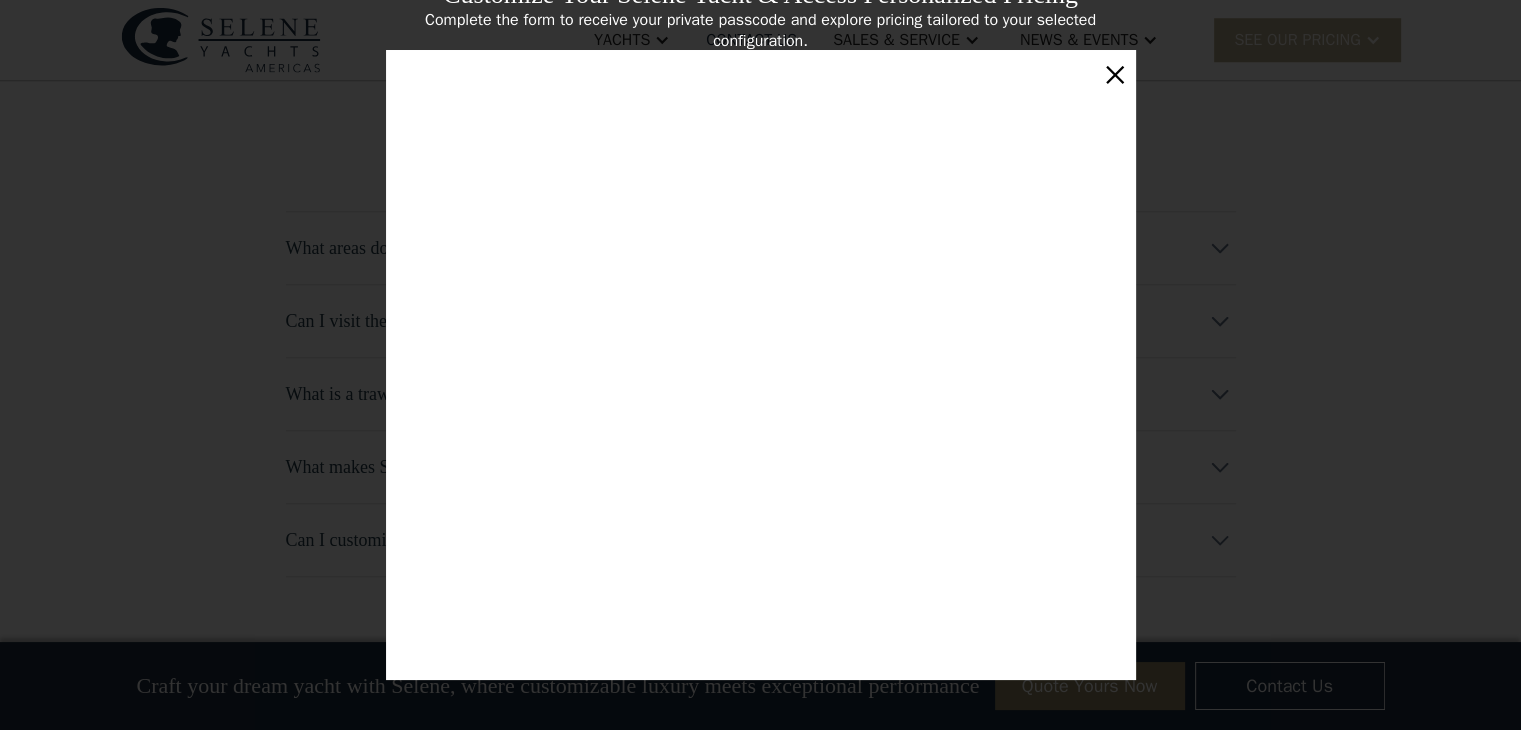 click on "Customize Your Selene Yacht & Access Personalized Pricing
Complete the form to receive your private passcode and explore pricing tailored to your selected configuration.
×
Step 1 of 3
Envision Your Next Adventure
Share a few details about your ideal yacht experience.
Step 2 of 3
Let’s Tailor the Experience
Help us understand your background and preferences.
Step 3 of 3
Receive Your Private Passcode
Complete your details below to access personalized pricing for your selected Selene configuration." at bounding box center [760, 365] 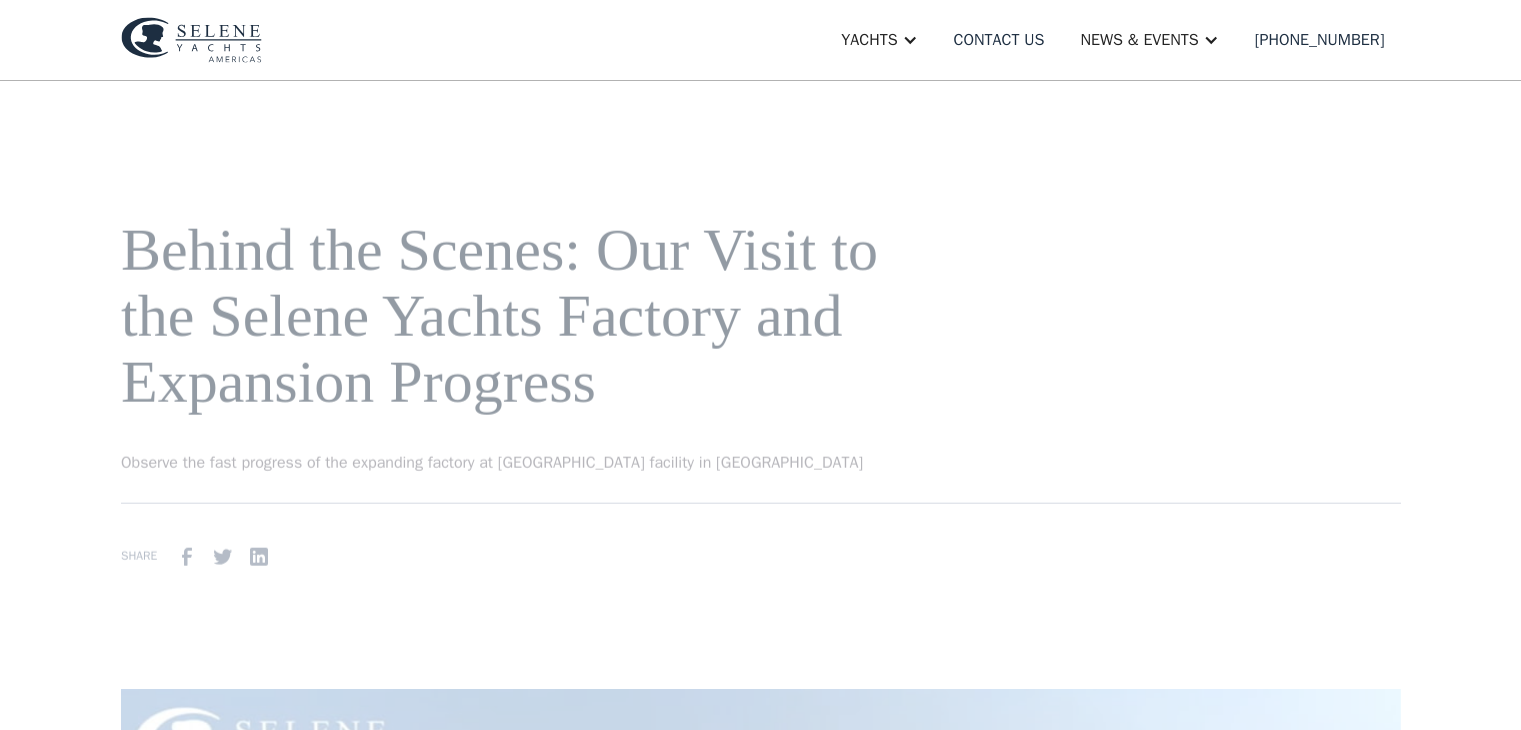 scroll, scrollTop: 0, scrollLeft: 0, axis: both 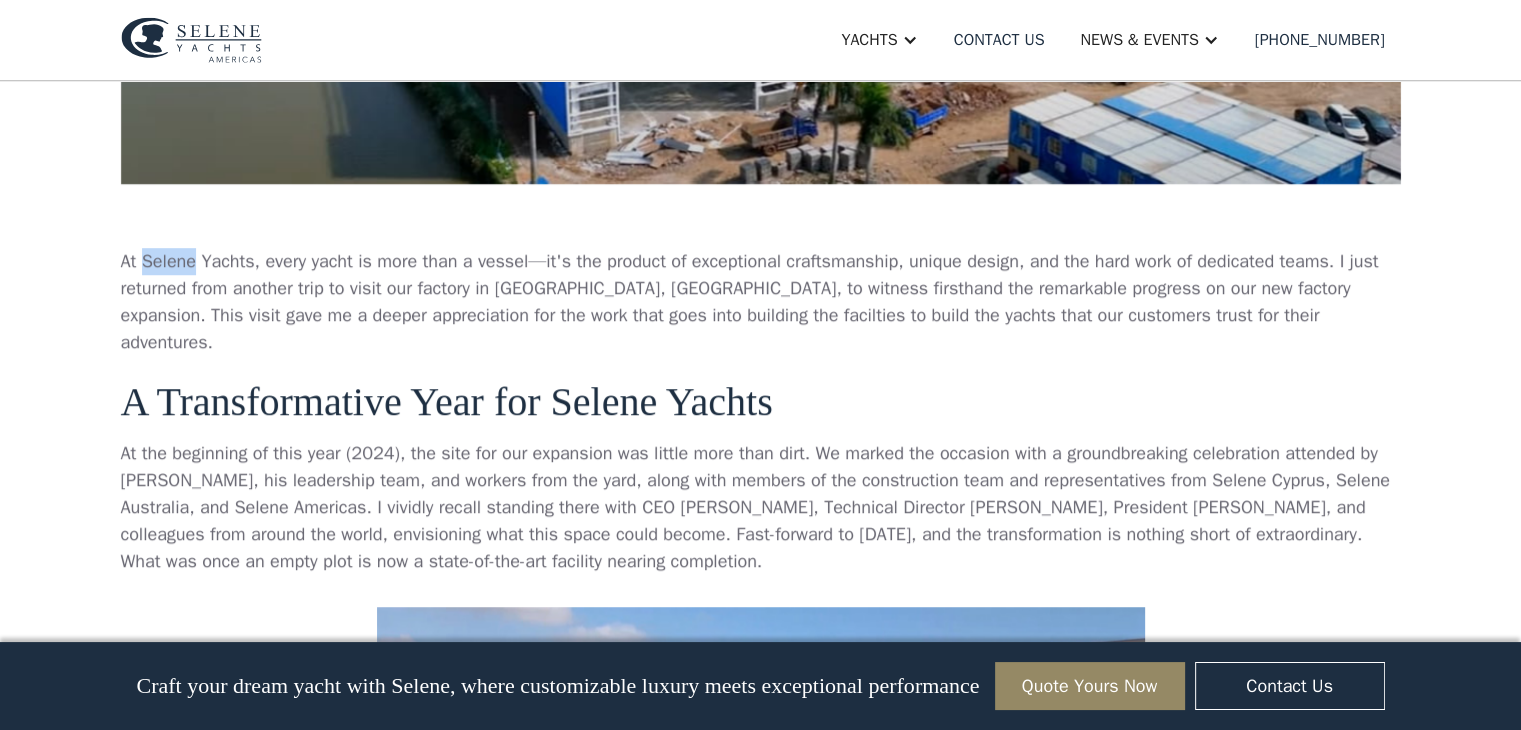 drag, startPoint x: 146, startPoint y: 261, endPoint x: 196, endPoint y: 252, distance: 50.803543 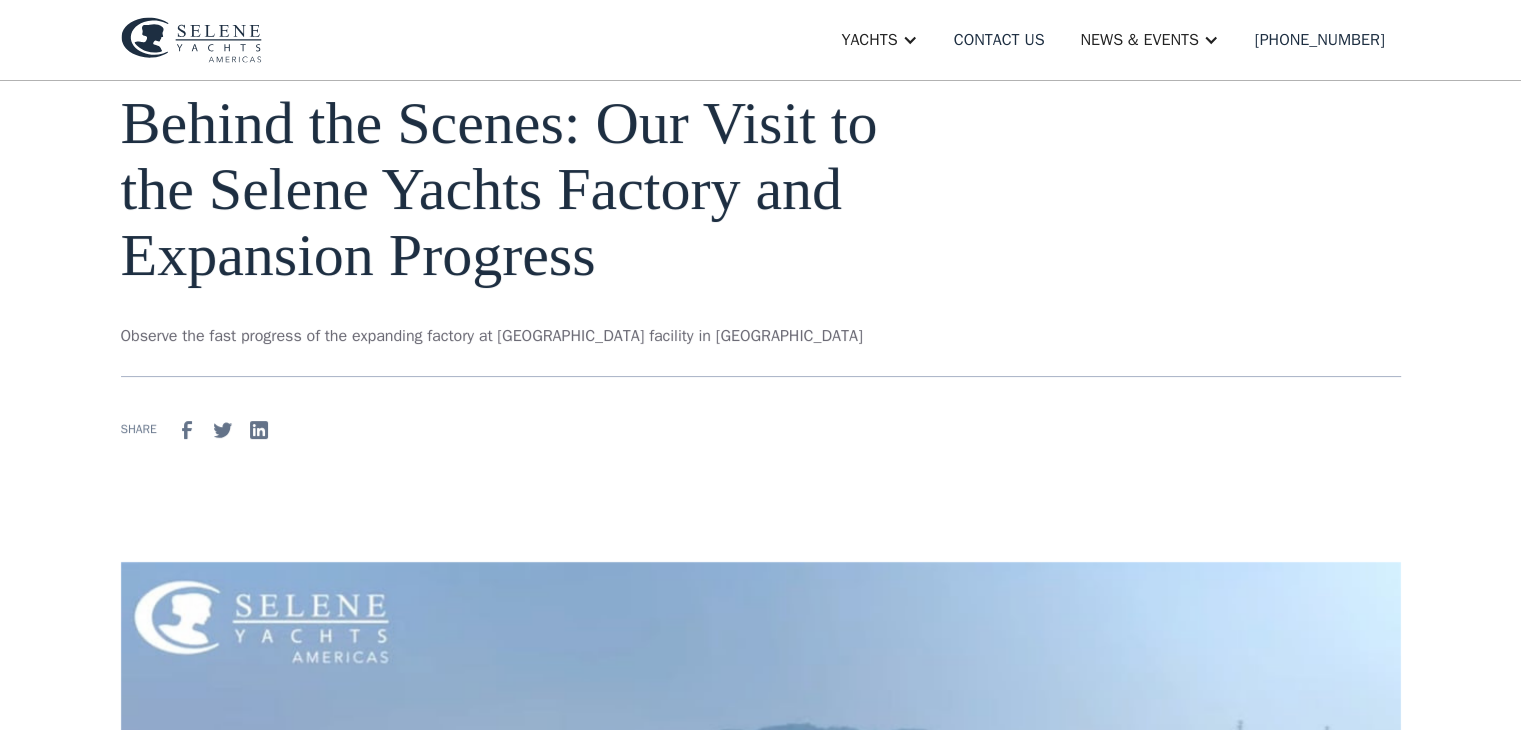 scroll, scrollTop: 0, scrollLeft: 0, axis: both 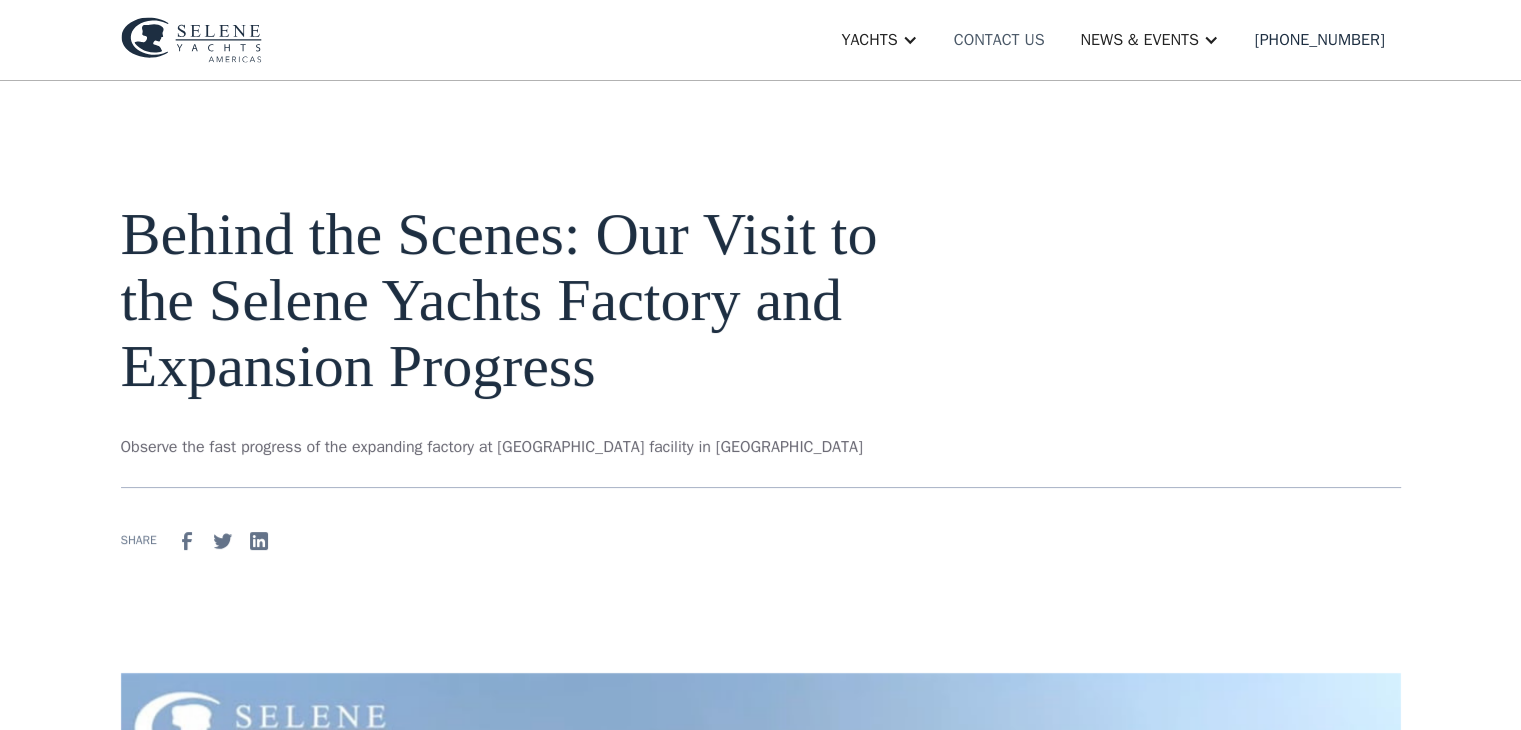 click on "Contact us" at bounding box center [999, 40] 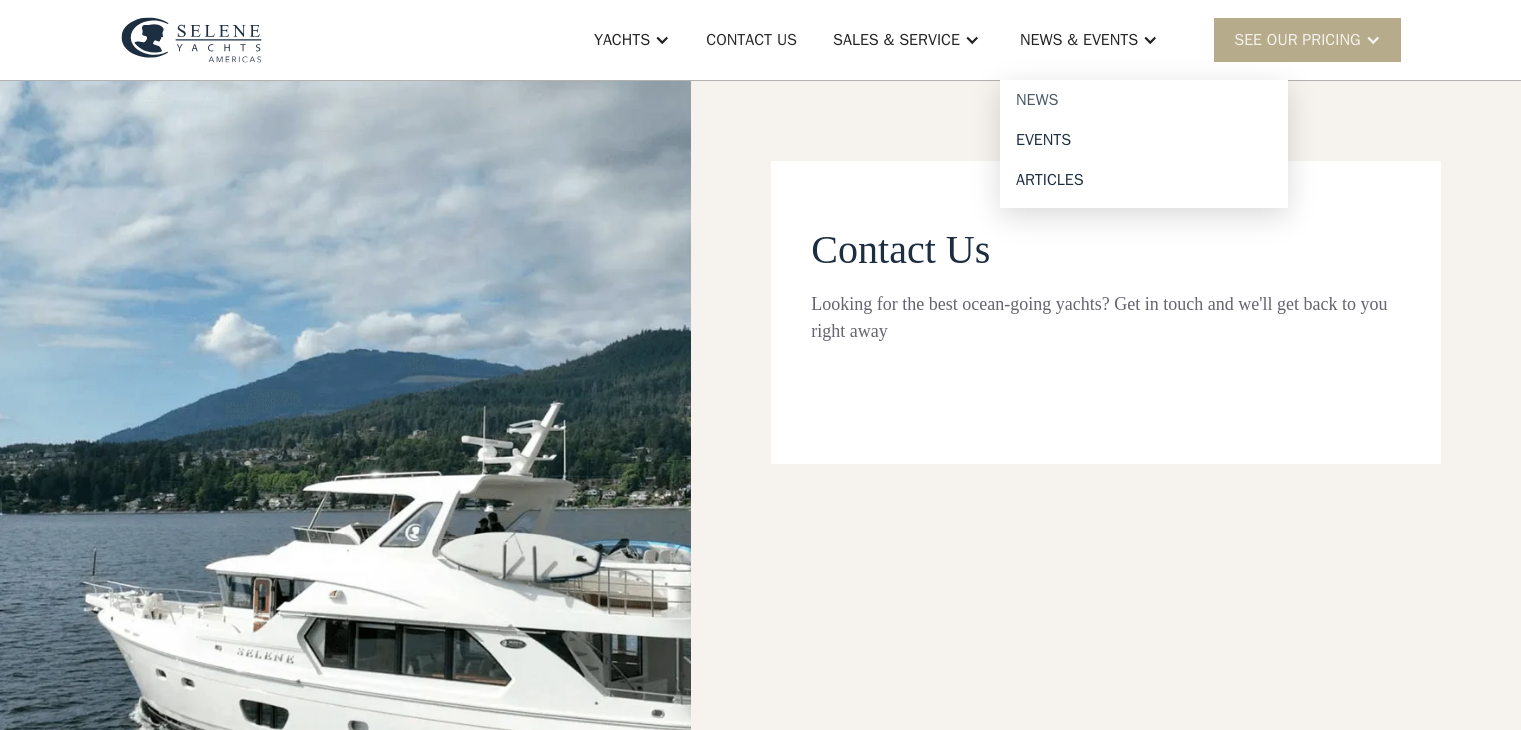 scroll, scrollTop: 0, scrollLeft: 0, axis: both 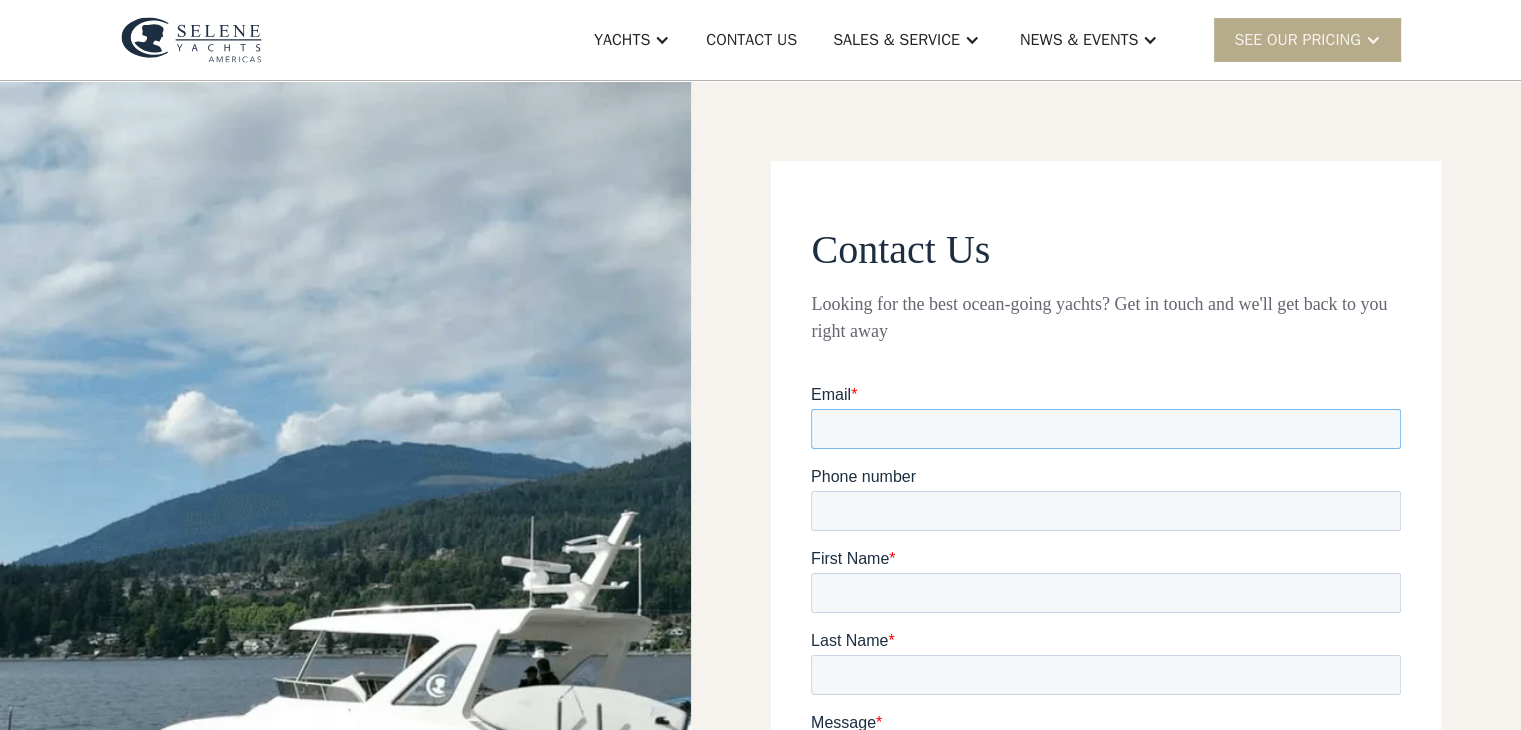 click on "Email *" at bounding box center (1106, 429) 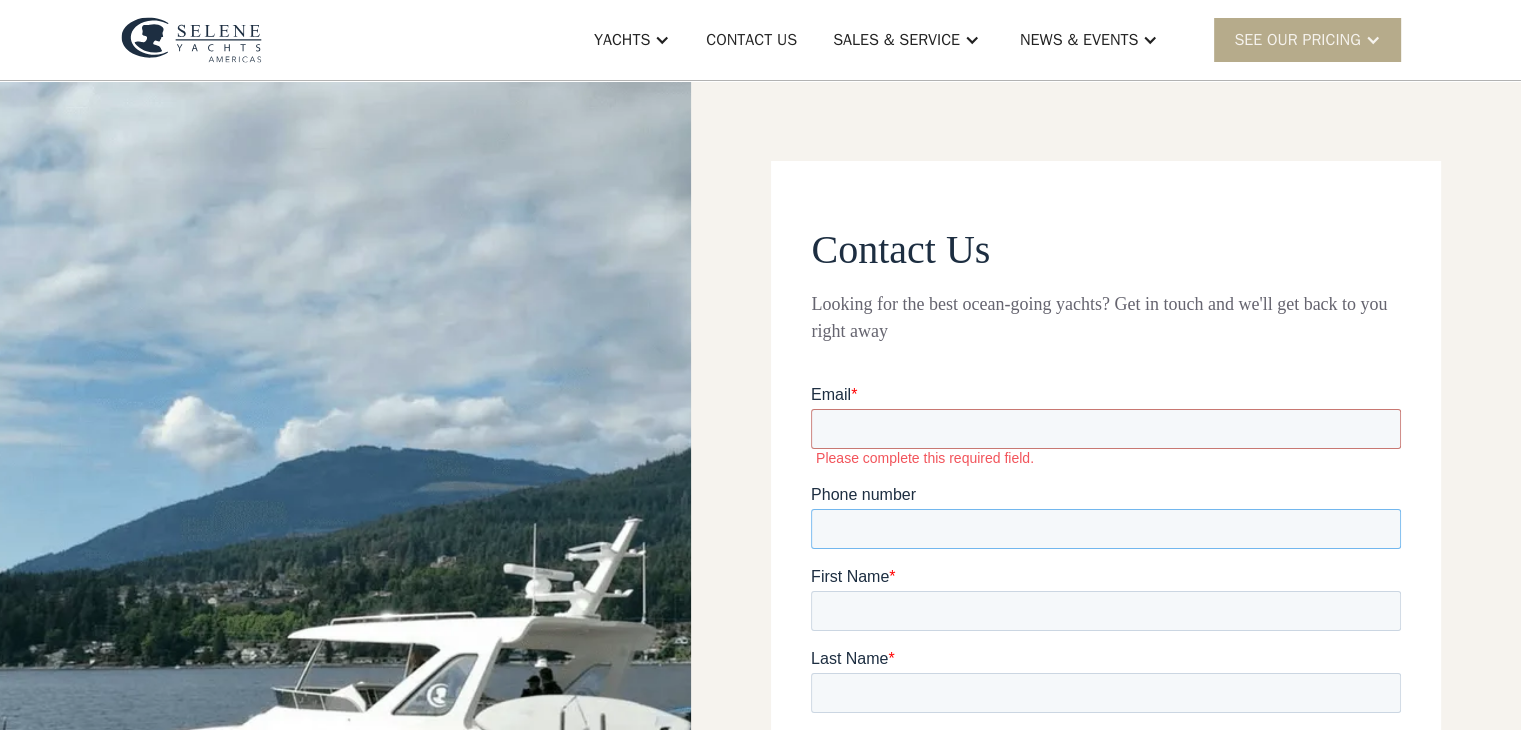 click on "Phone number" at bounding box center (1106, 517) 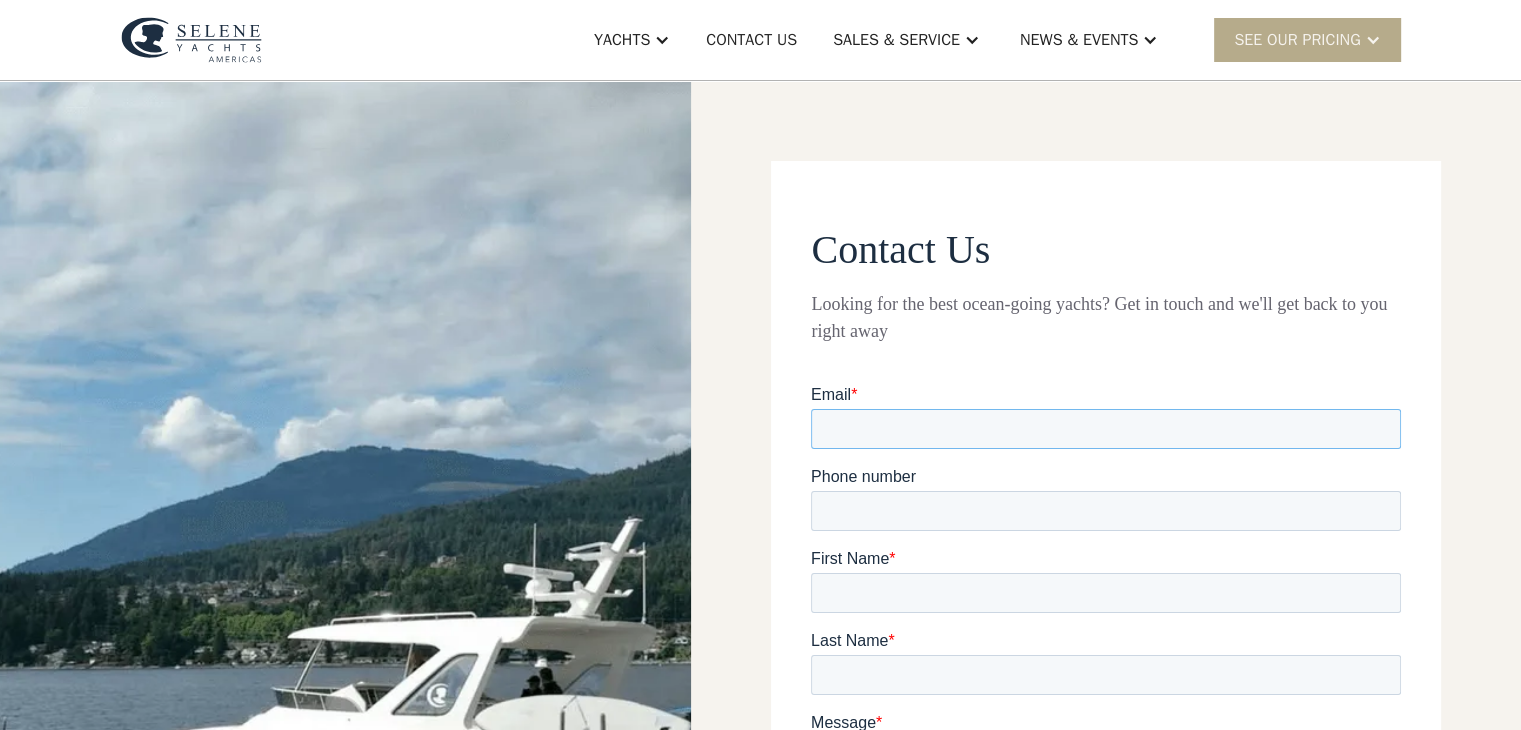 click on "Email *" at bounding box center (1106, 429) 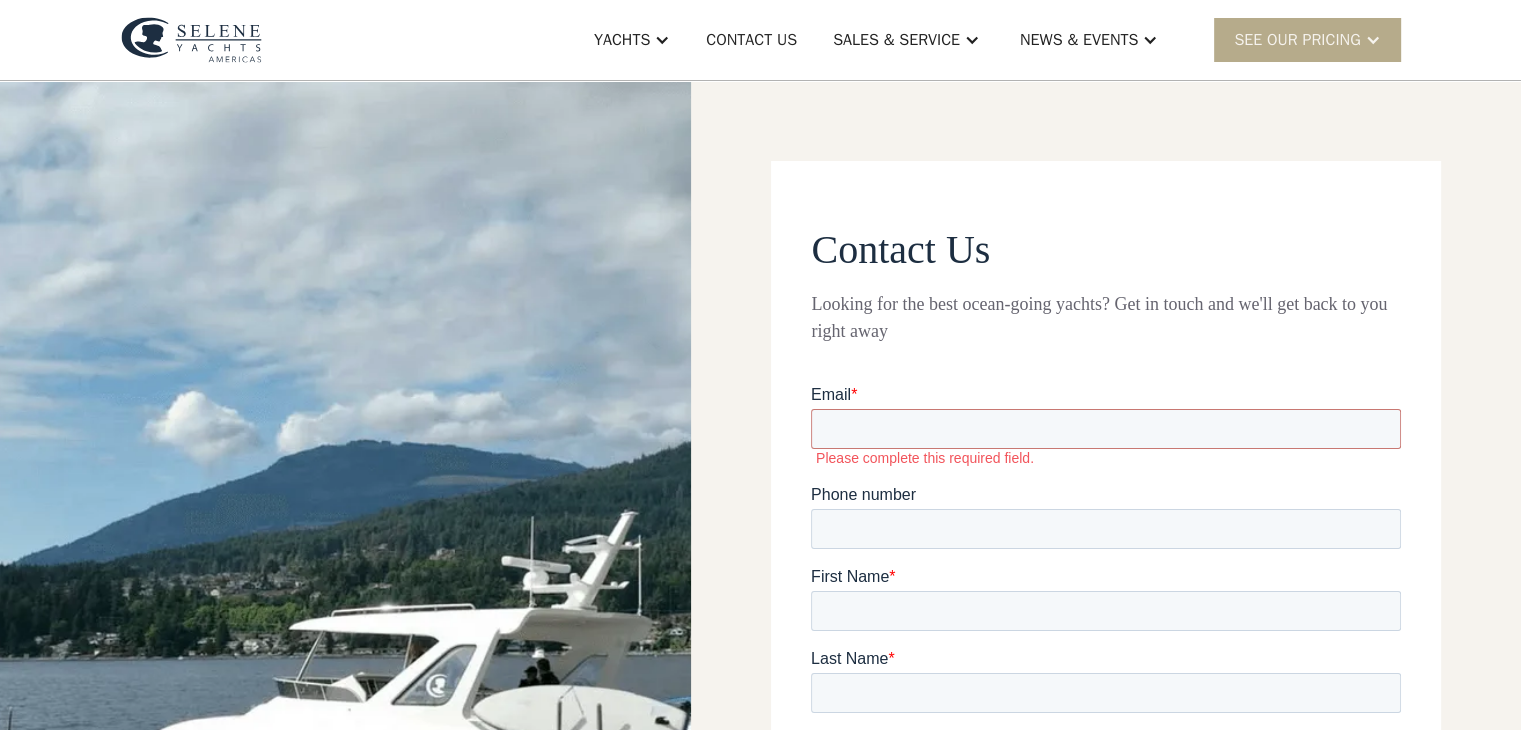 click on "Looking for the best ocean-going yachts? Get in touch and we'll get back to you right away" at bounding box center [1106, 318] 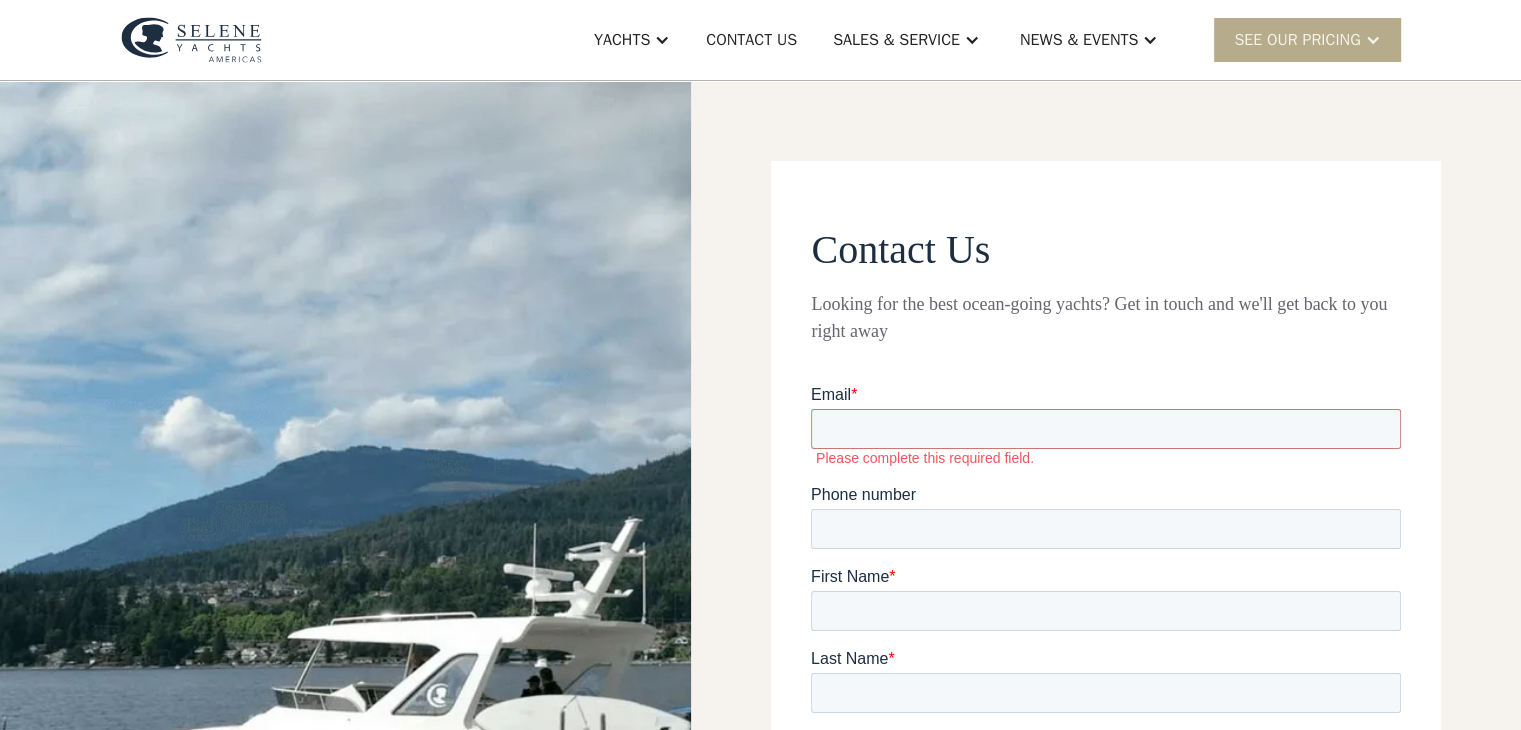 click on "Looking for the best ocean-going yachts? Get in touch and we'll get back to you right away" at bounding box center [1106, 318] 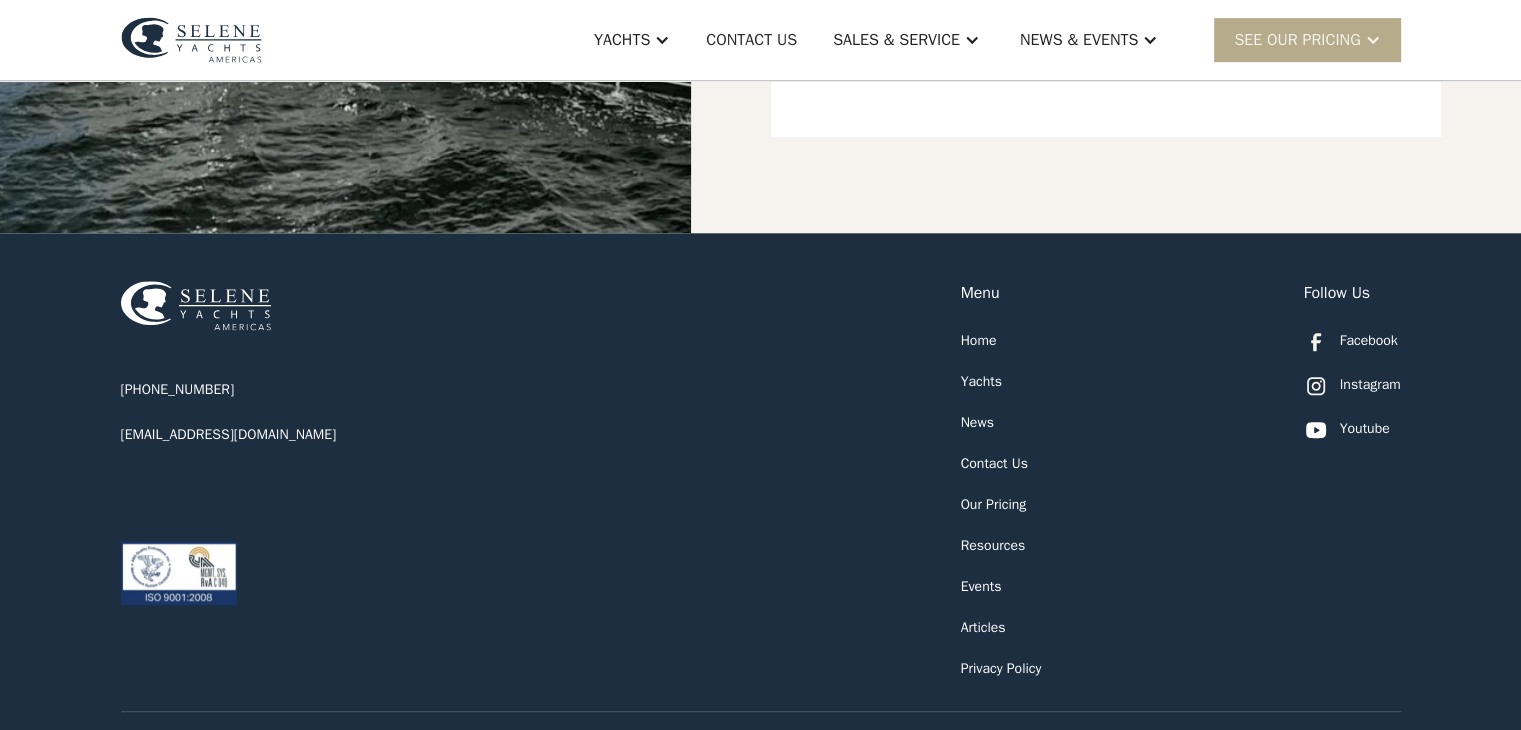 scroll, scrollTop: 891, scrollLeft: 0, axis: vertical 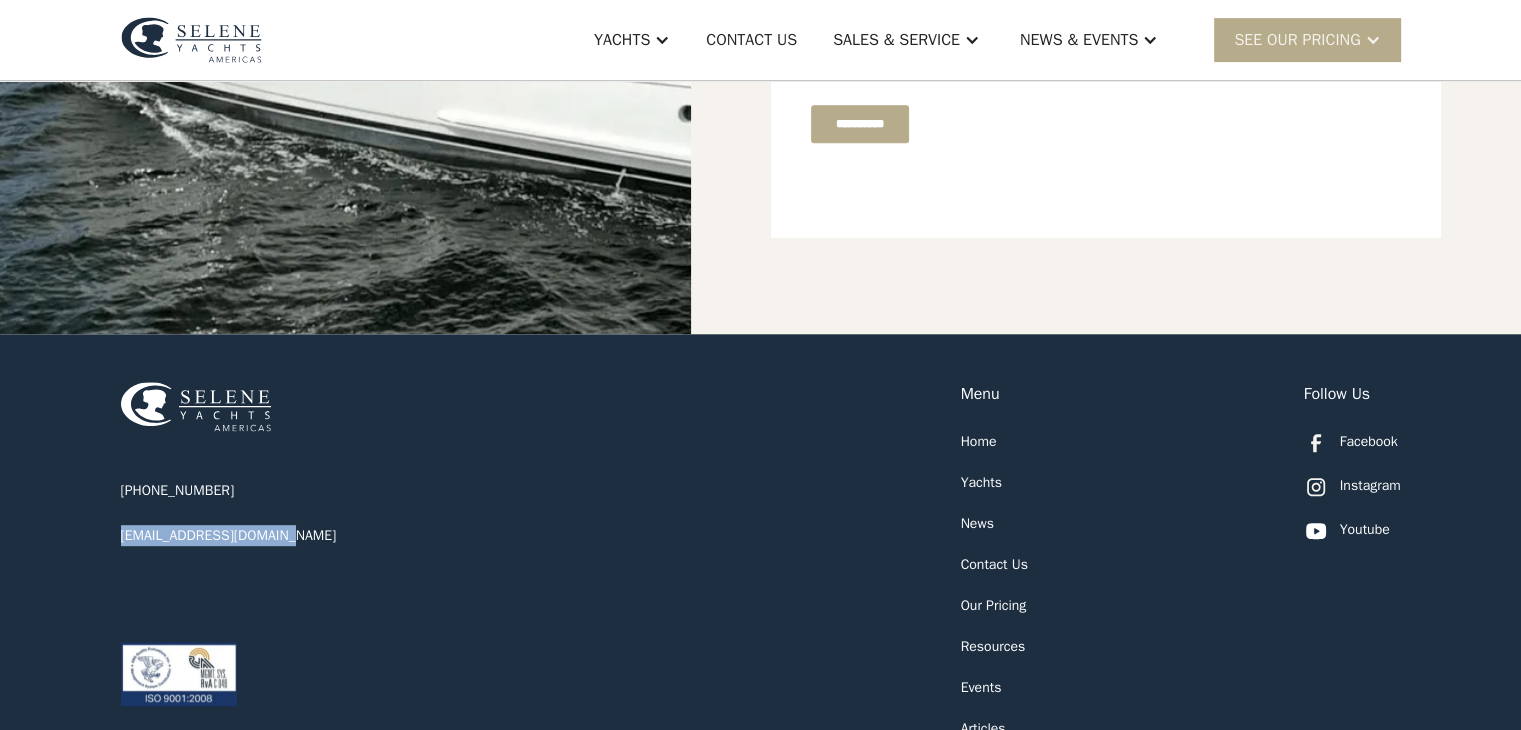drag, startPoint x: 340, startPoint y: 540, endPoint x: 116, endPoint y: 540, distance: 224 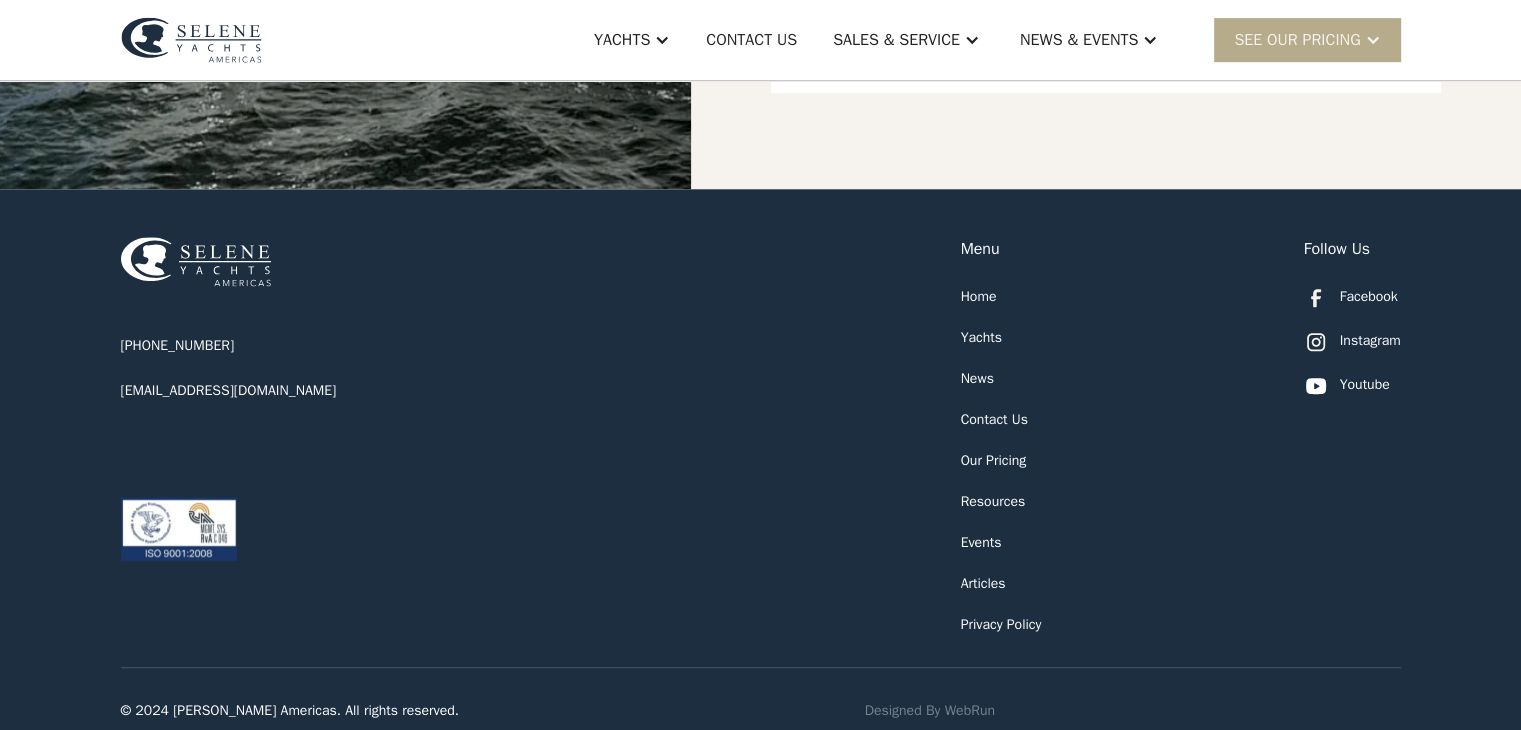 scroll, scrollTop: 1091, scrollLeft: 0, axis: vertical 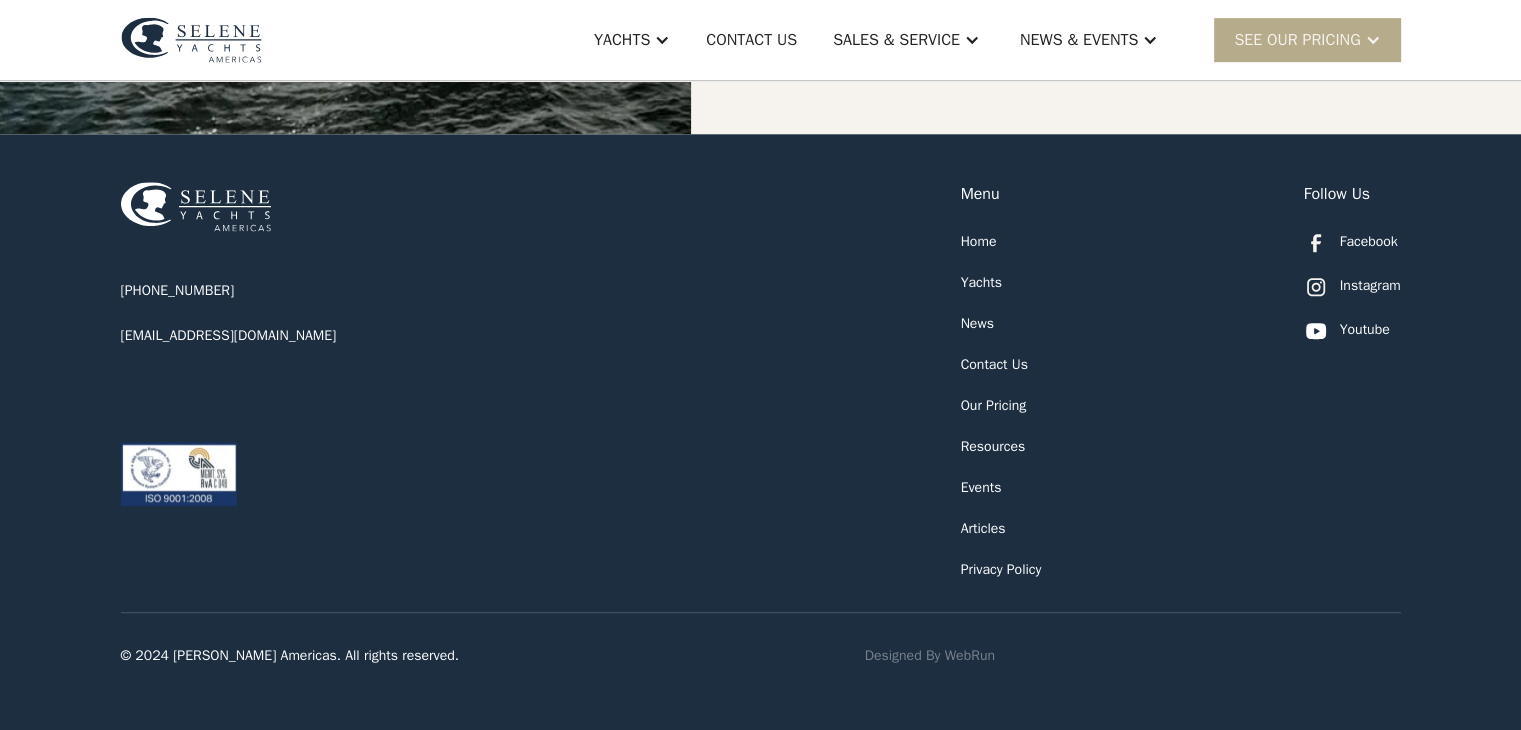 click on "Facebook" at bounding box center [1369, 241] 